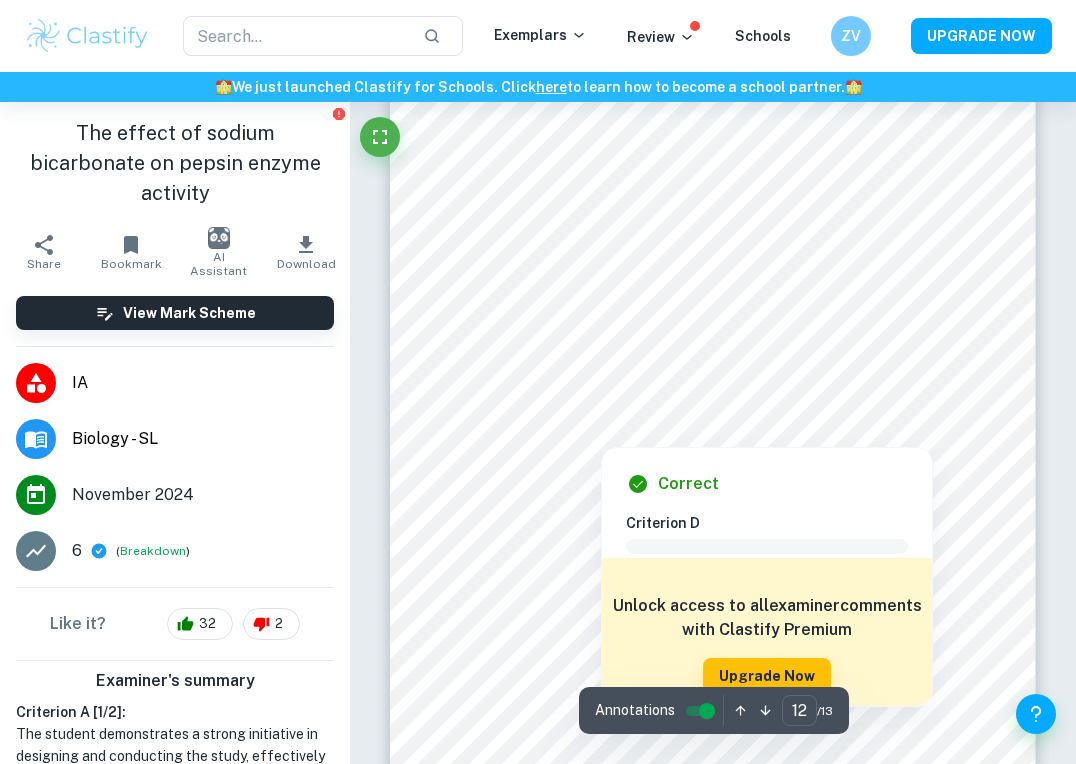 scroll, scrollTop: 9674, scrollLeft: 0, axis: vertical 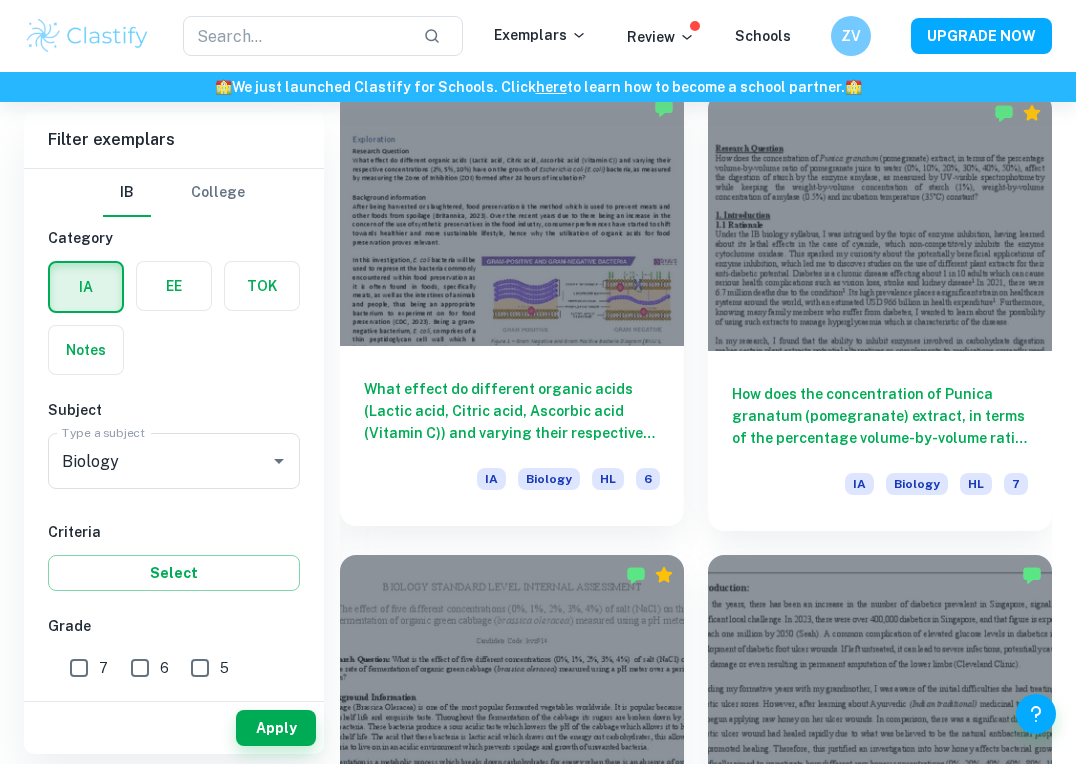 click on "What effect do different organic acids (Lactic acid, Citric acid, Ascorbic acid (Vitamin C)) and varying their respective concentrations (2%, 5%, 10%) have on the growth of Escherichia coli (E.coli) bacteria, as measured by measuring the Zone of Inhibition (ZOI) formed after 24 hours of incubation?" at bounding box center [512, 411] 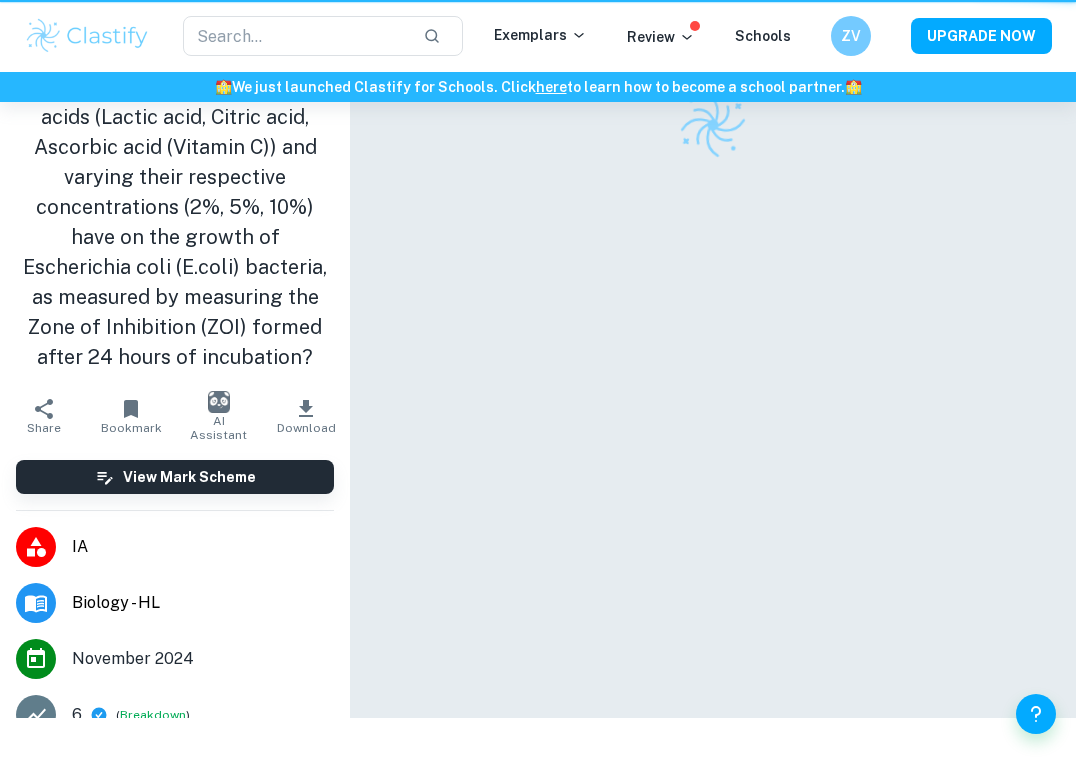 scroll, scrollTop: 0, scrollLeft: 0, axis: both 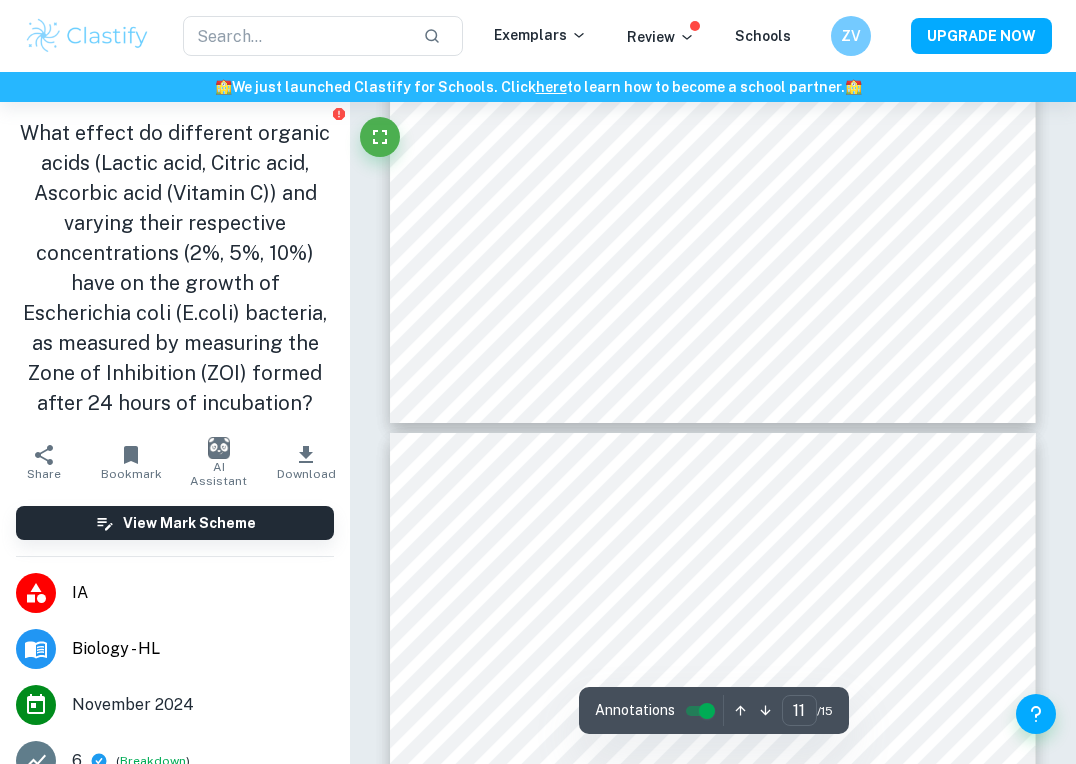 type on "10" 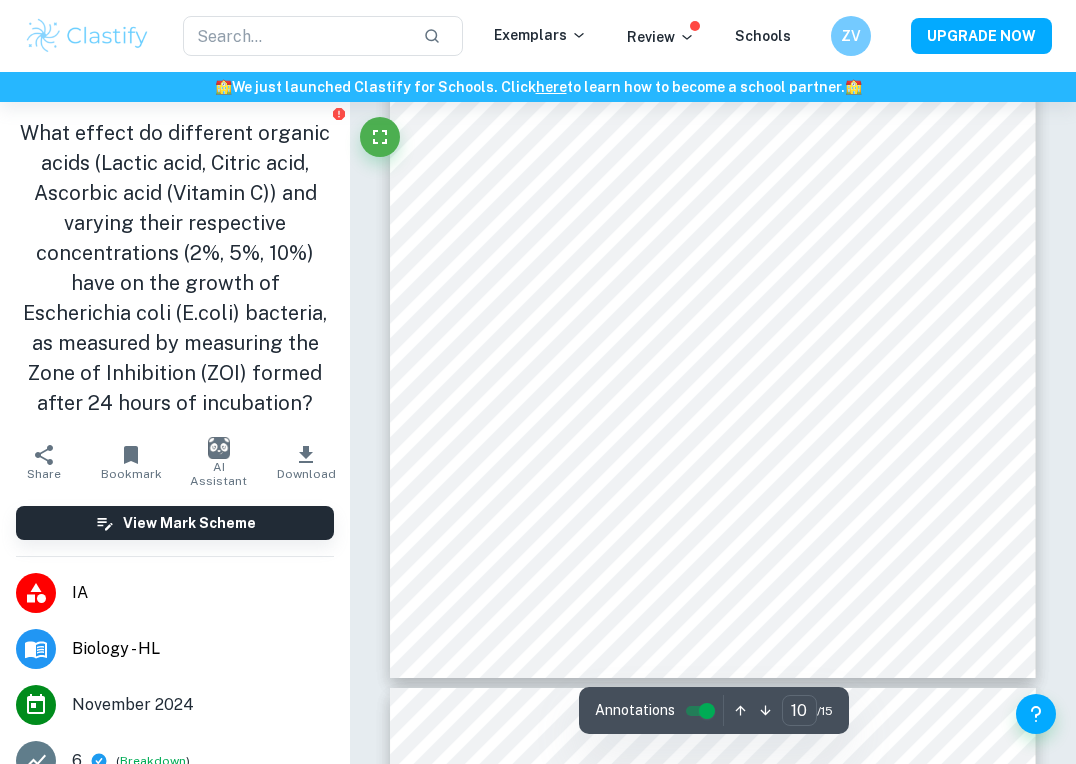 scroll, scrollTop: 8231, scrollLeft: 0, axis: vertical 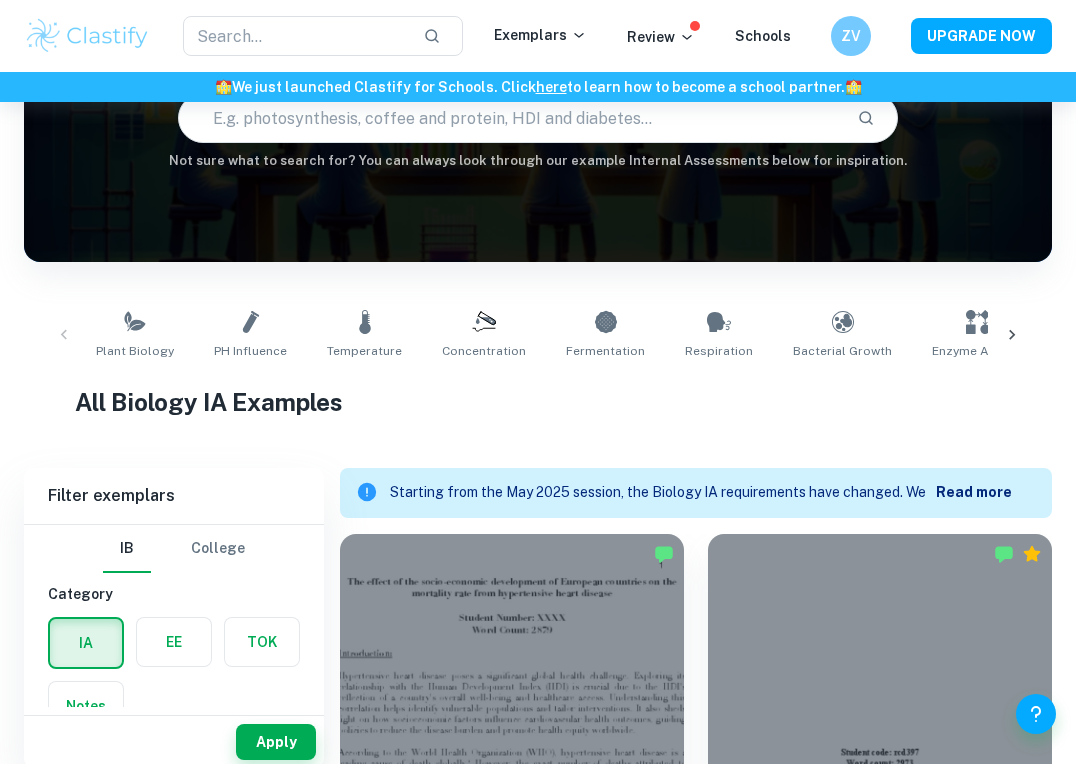 click 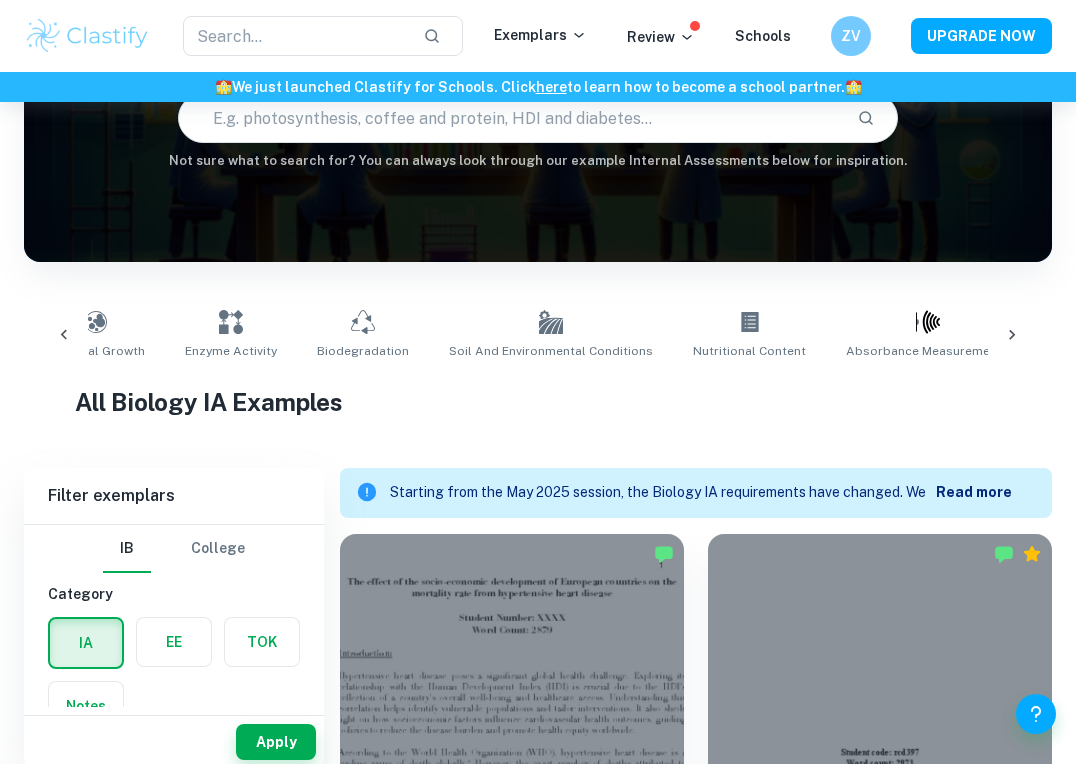scroll, scrollTop: 0, scrollLeft: 846, axis: horizontal 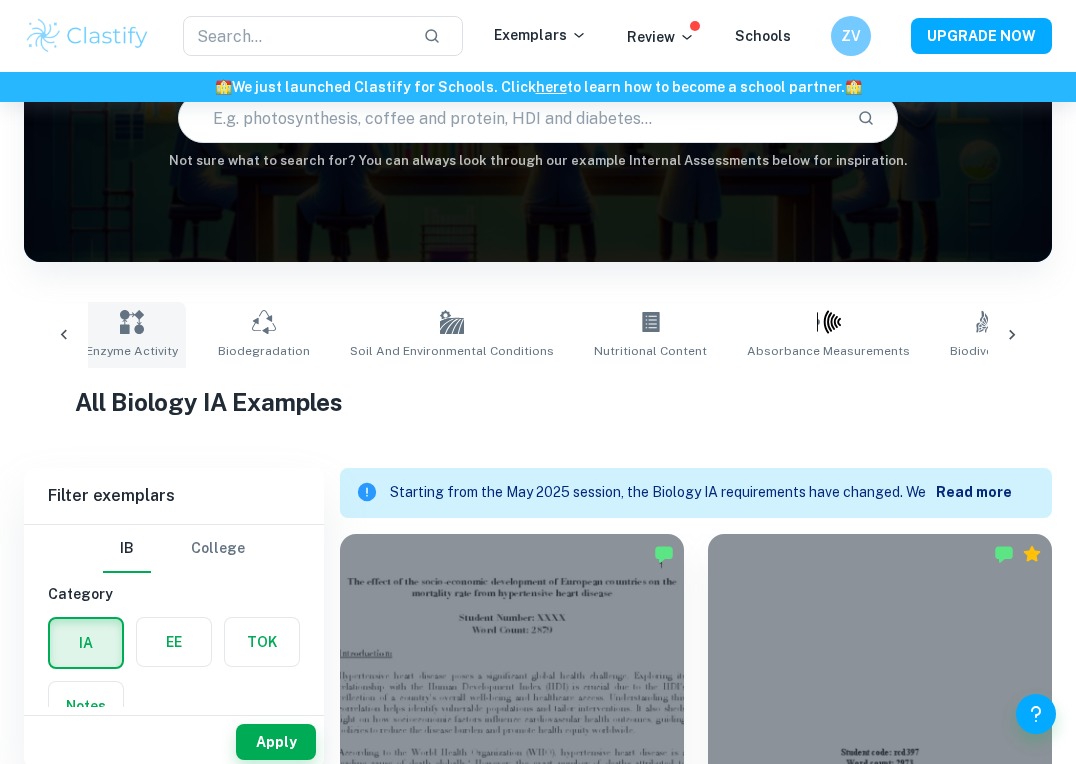click on "Enzyme Activity" at bounding box center [132, 335] 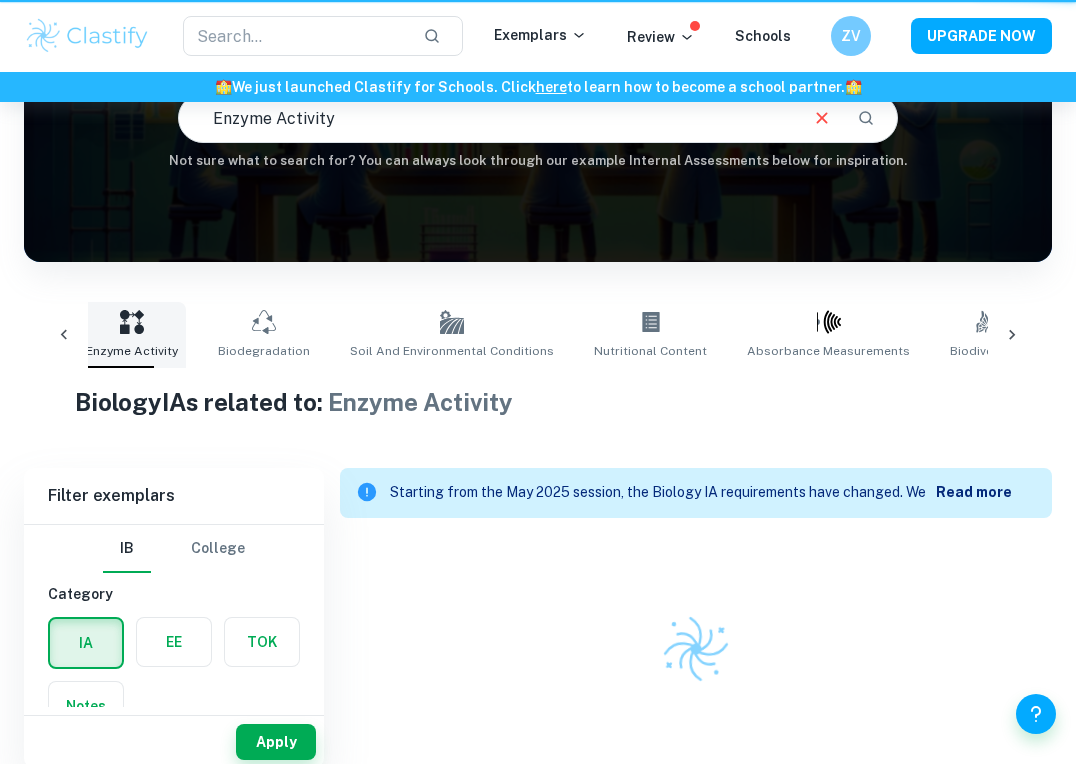 scroll, scrollTop: 0, scrollLeft: 0, axis: both 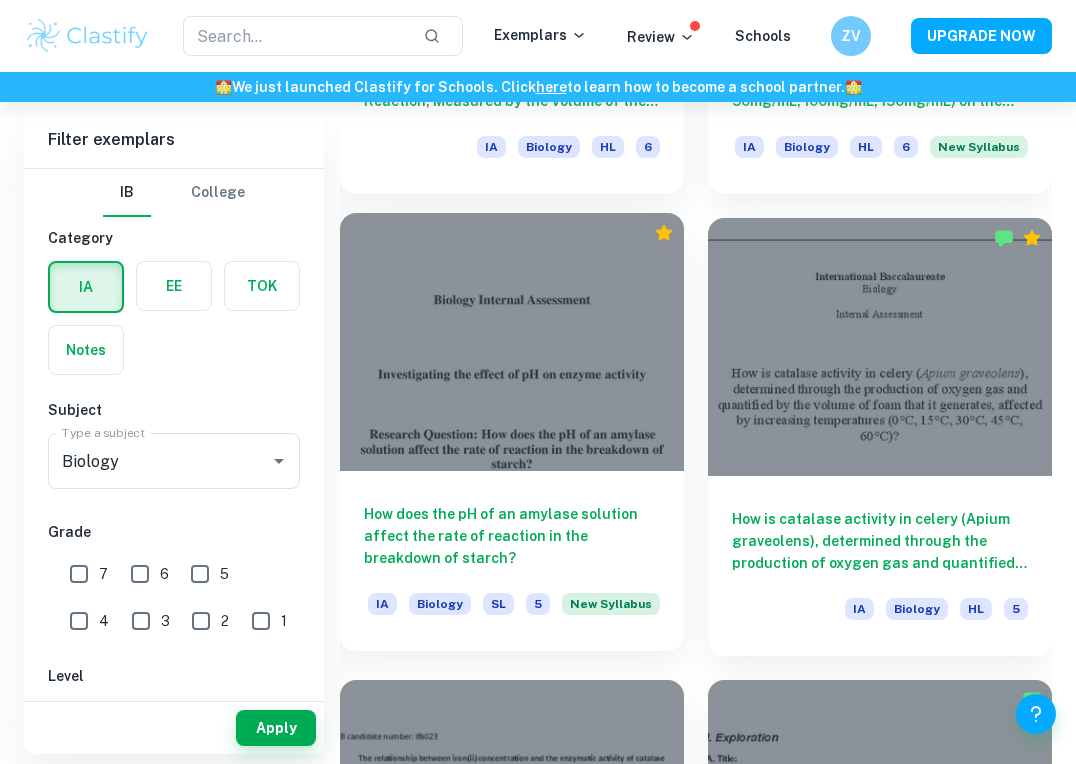 click on "How does the pH of an amylase solution affect the rate of reaction in the breakdown of starch?" at bounding box center (512, 536) 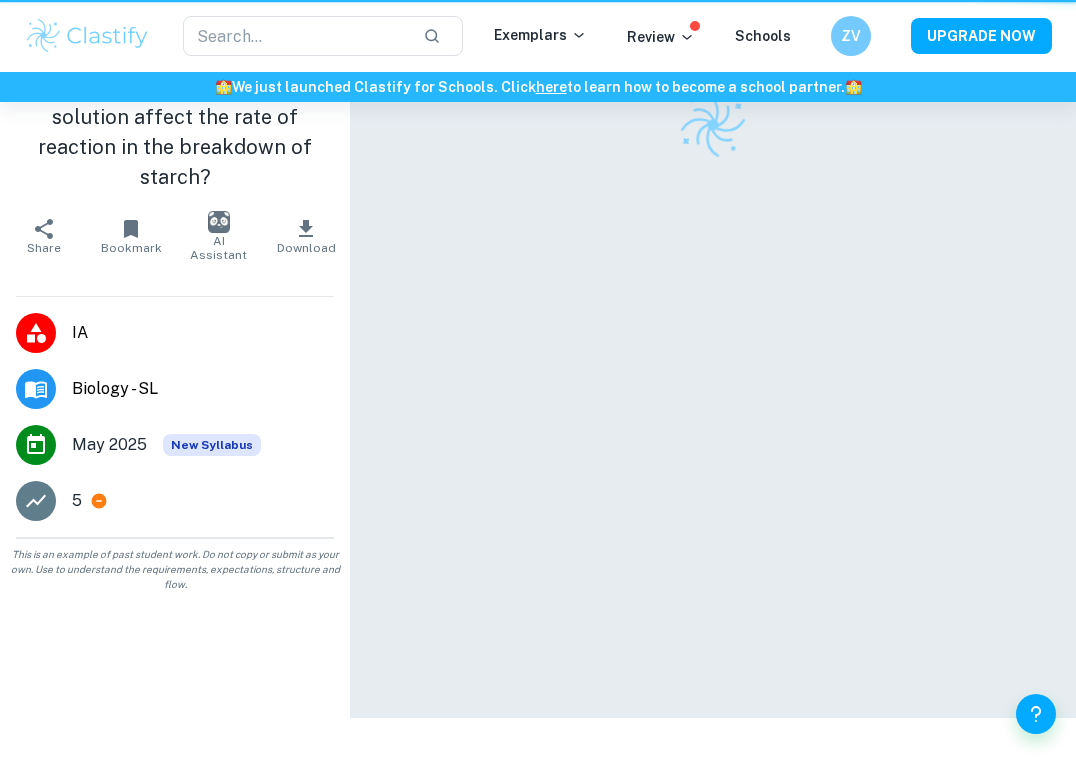 scroll, scrollTop: 0, scrollLeft: 0, axis: both 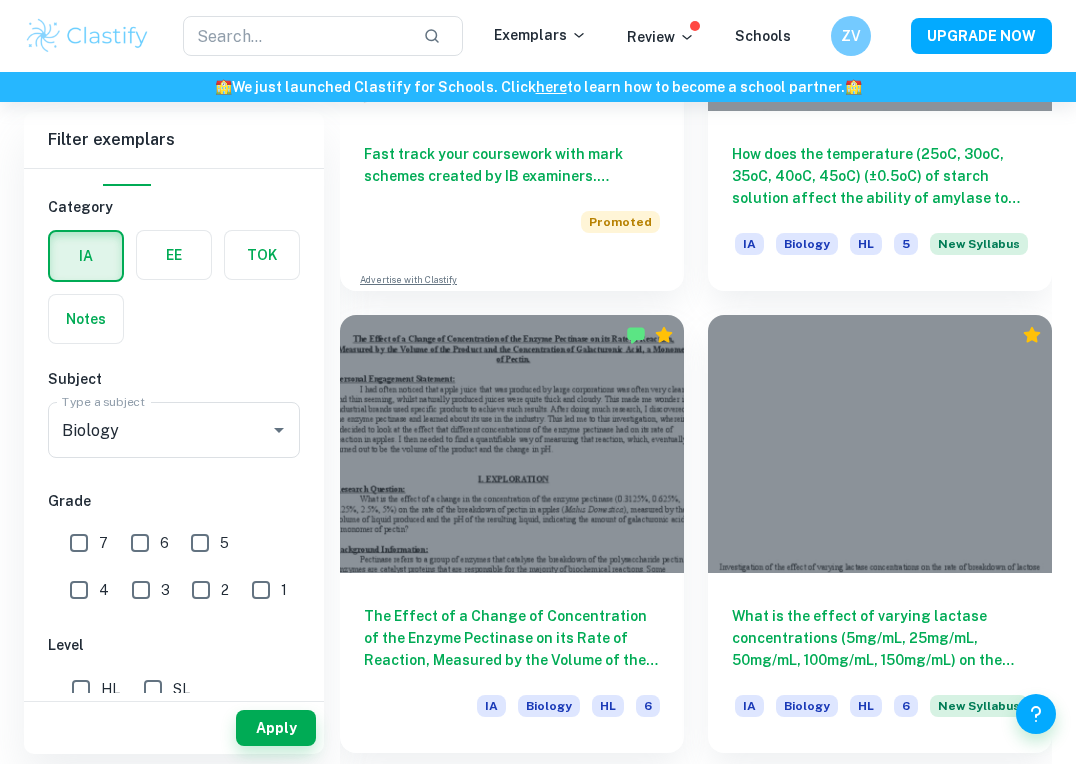 click on "7" at bounding box center (79, 543) 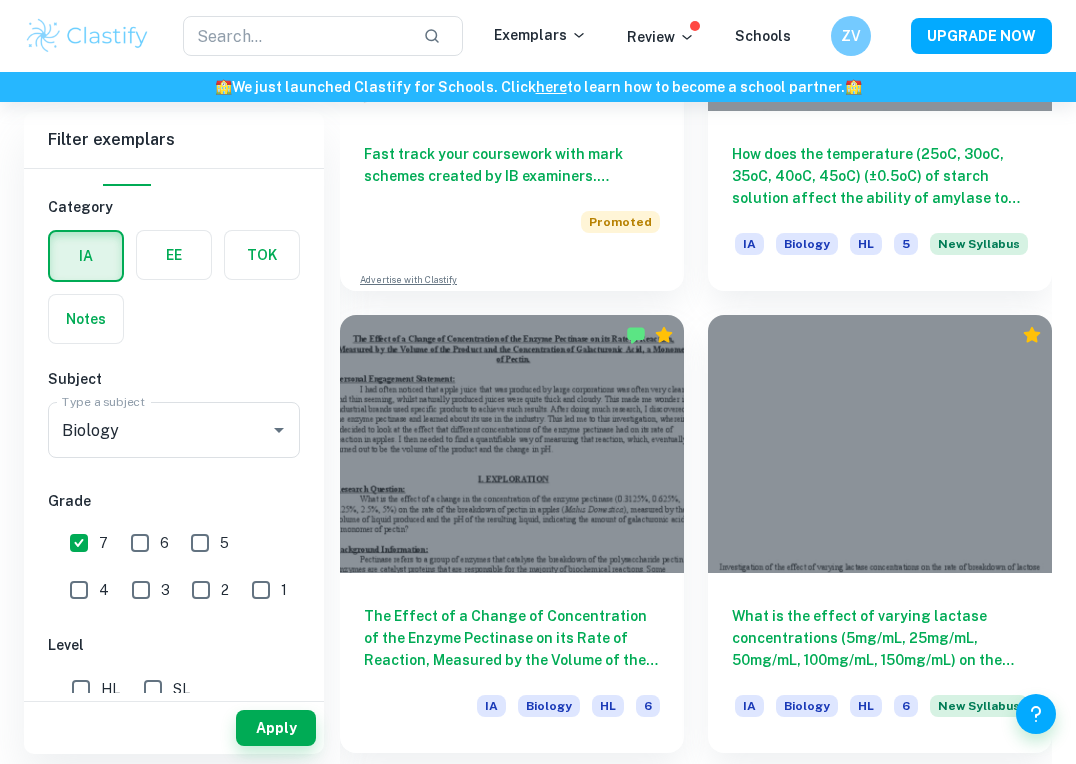 click on "6" at bounding box center (140, 543) 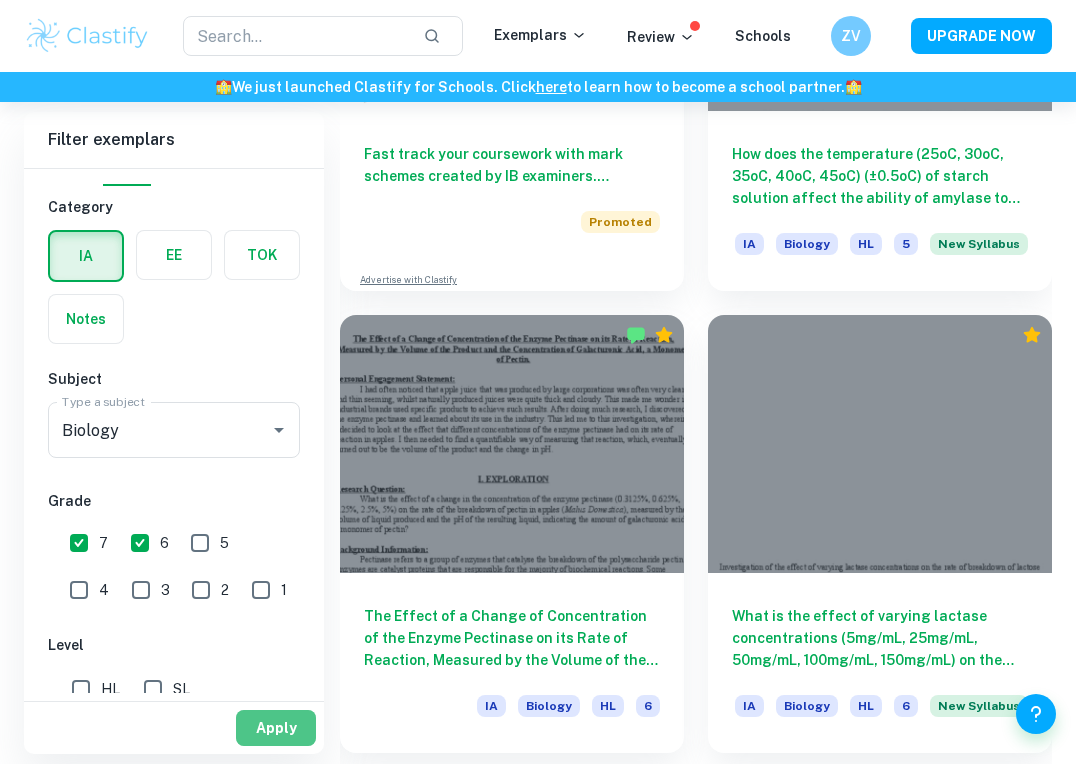 click on "Apply" at bounding box center (276, 728) 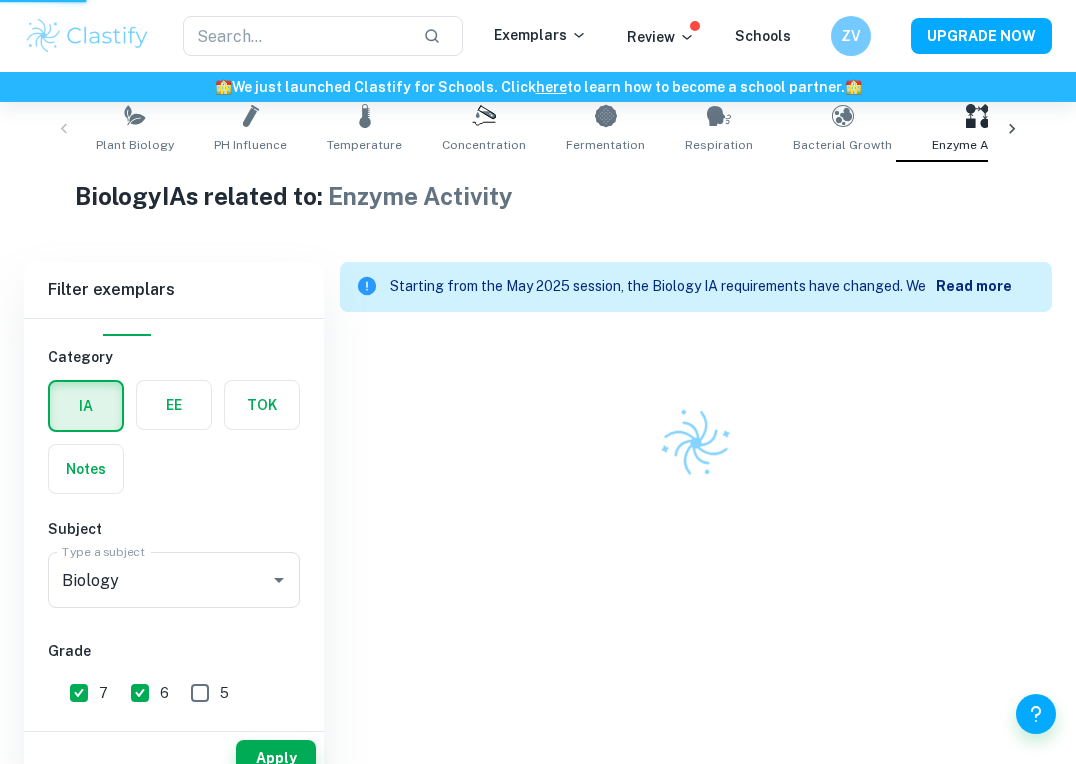 scroll, scrollTop: 342, scrollLeft: 0, axis: vertical 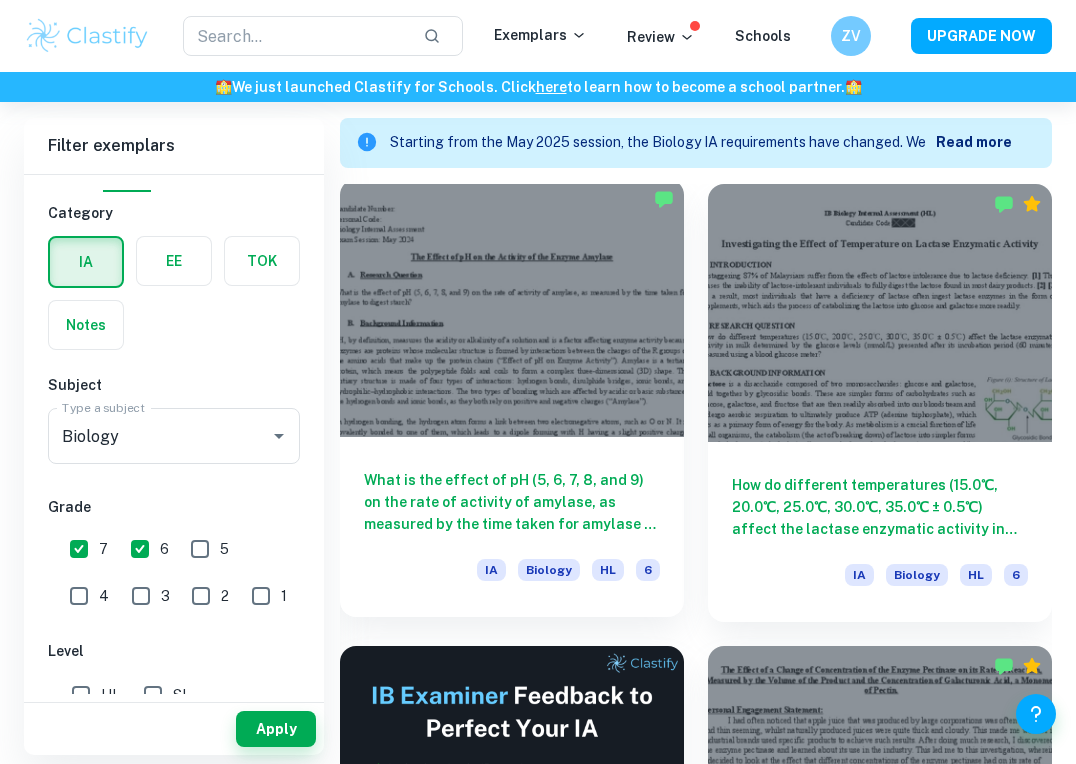 click on "What is the effect of pH (5, 6, 7, 8, and 9) on the rate of activity of amylase, as measured by the time taken for amylase to digest starch?" at bounding box center (512, 502) 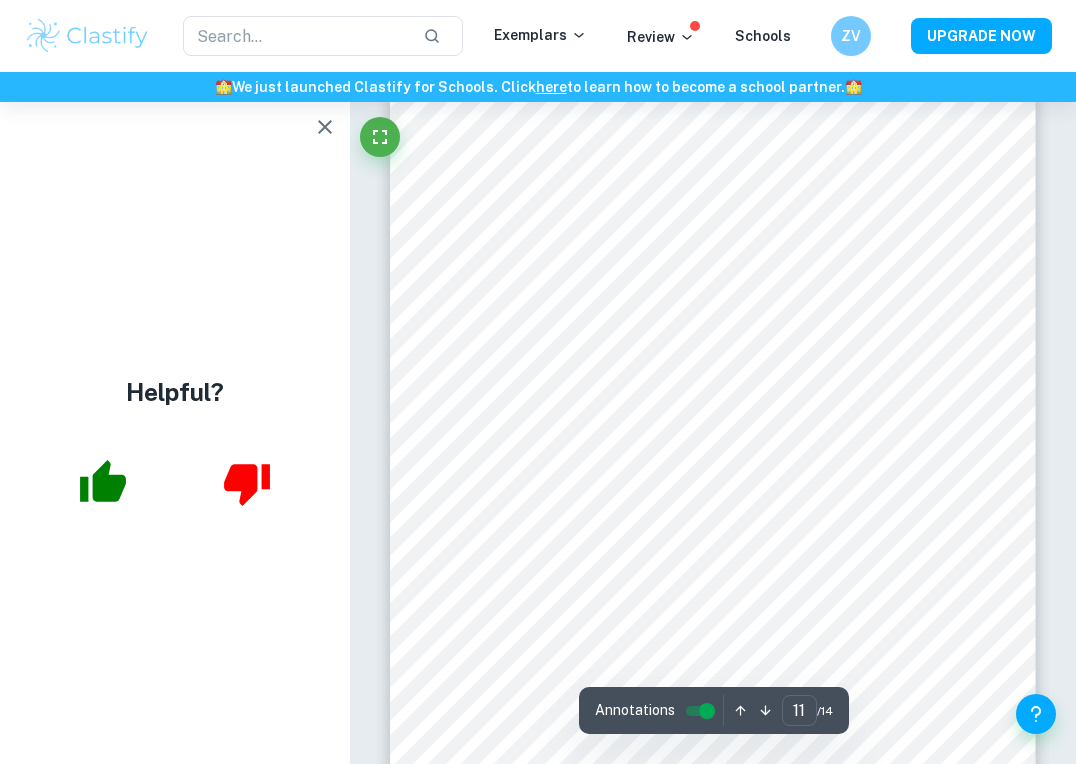 scroll, scrollTop: 9351, scrollLeft: 0, axis: vertical 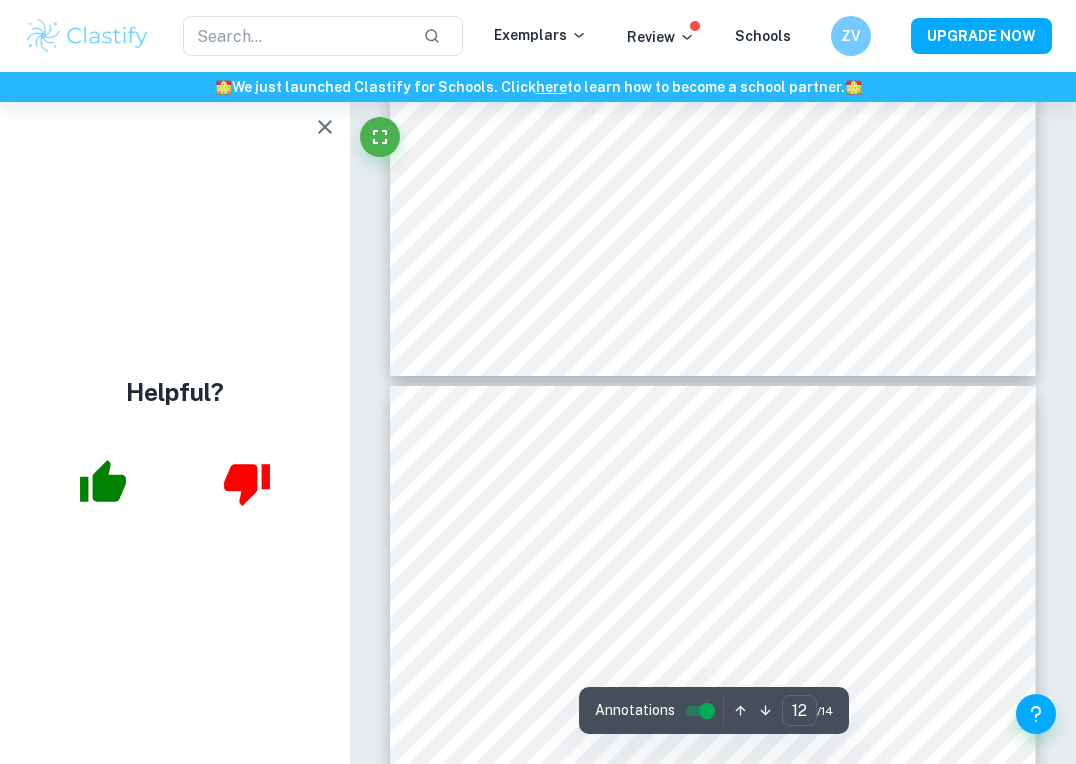 type on "11" 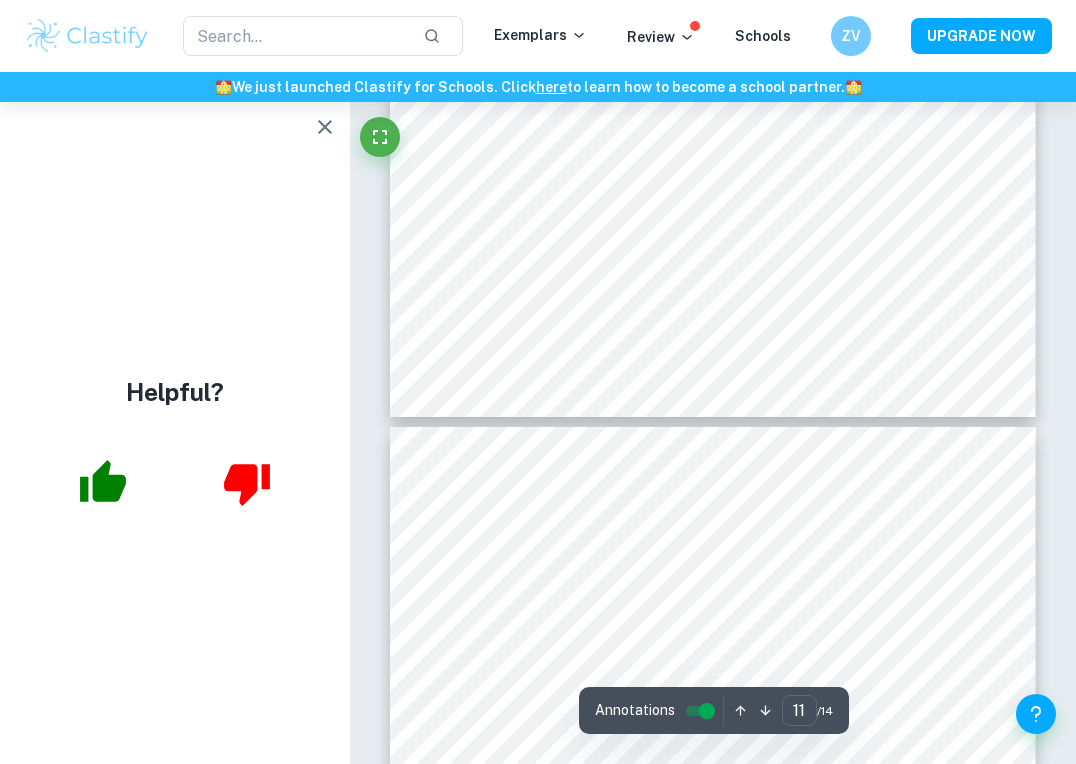 scroll, scrollTop: 9249, scrollLeft: 0, axis: vertical 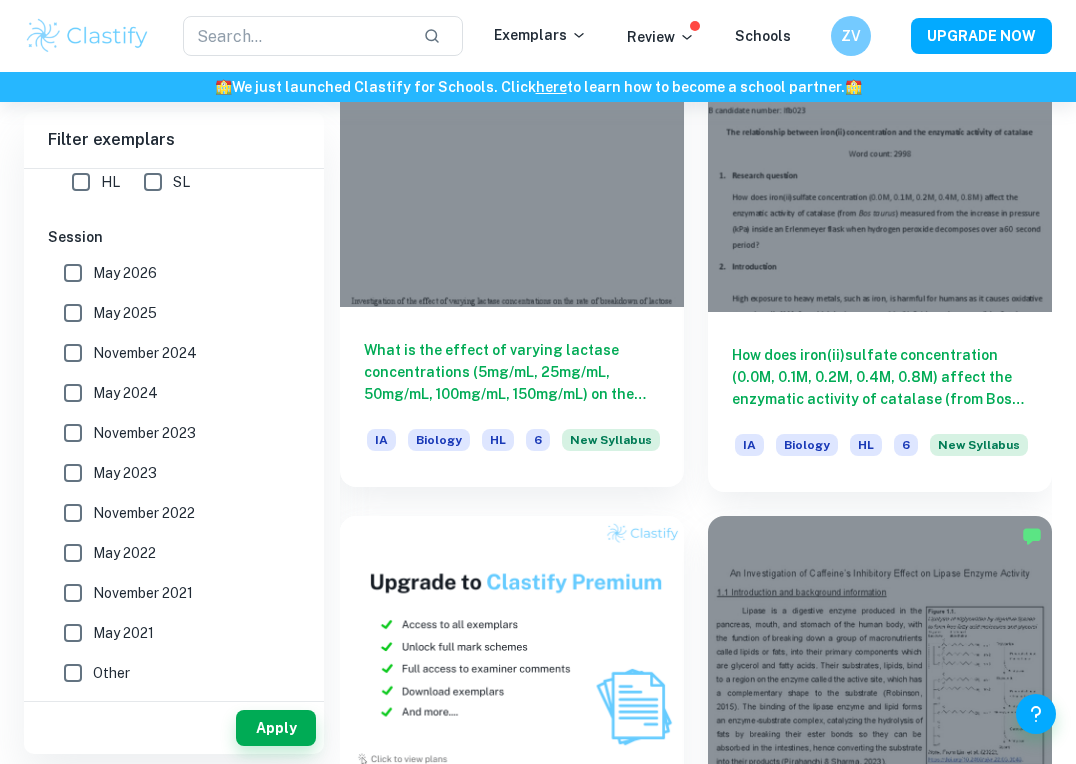 click on "What is the effect of varying lactase concentrations (5mg/mL, 25mg/mL, 50mg/mL,
100mg/mL, 150mg/mL) on the breakdown of lactose monohydrate, as determined by the
absorbance of a spectrophotometer set at 540nm (±0.001nm) that indicates the
concentration of monosaccharide glucose present after the 3-minute reaction?" at bounding box center [512, 372] 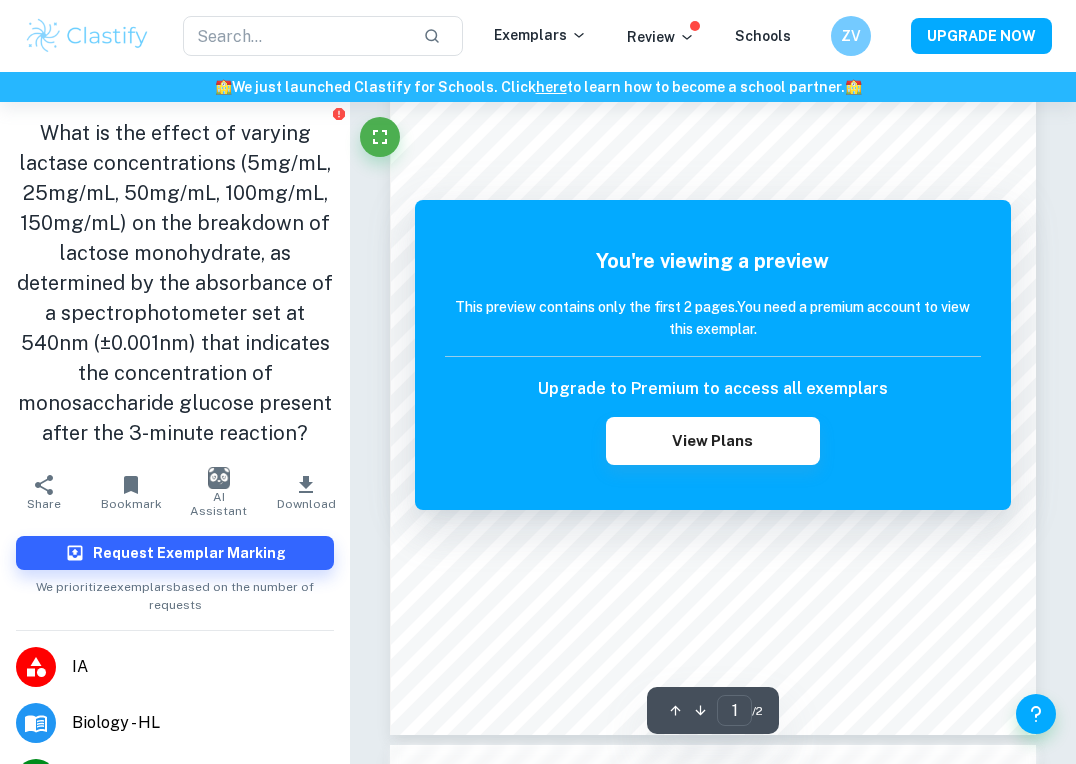 scroll, scrollTop: 223, scrollLeft: 0, axis: vertical 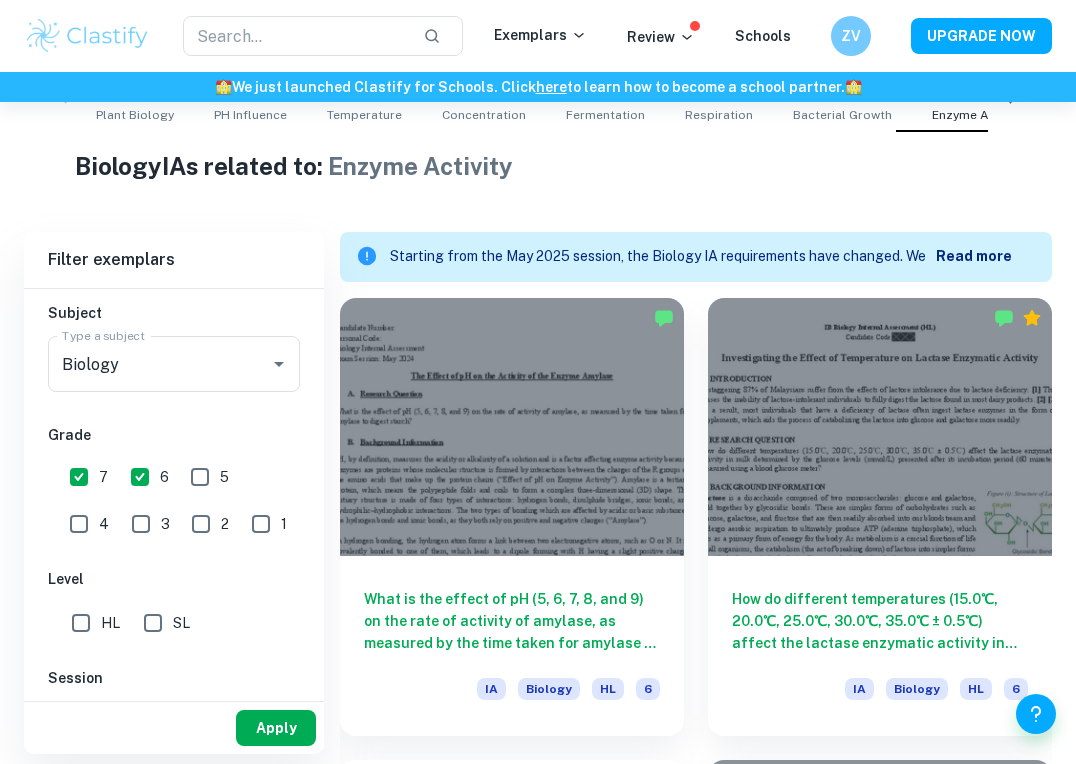 click on "Apply" at bounding box center [276, 728] 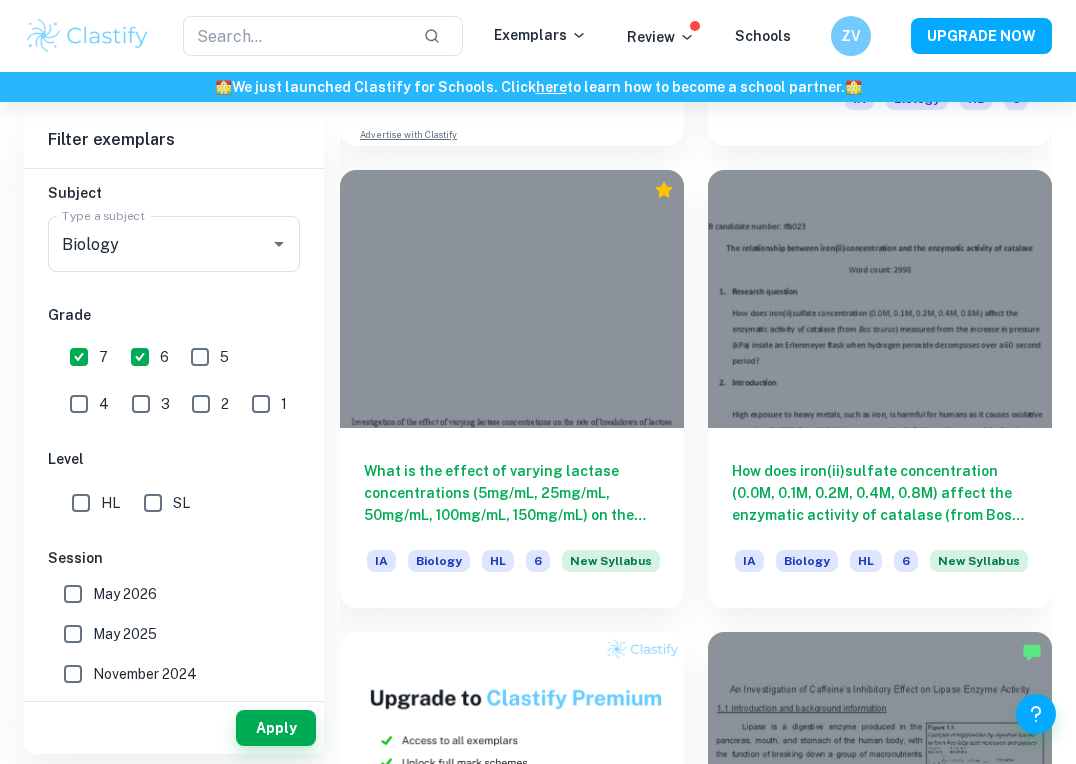 scroll, scrollTop: 1541, scrollLeft: 0, axis: vertical 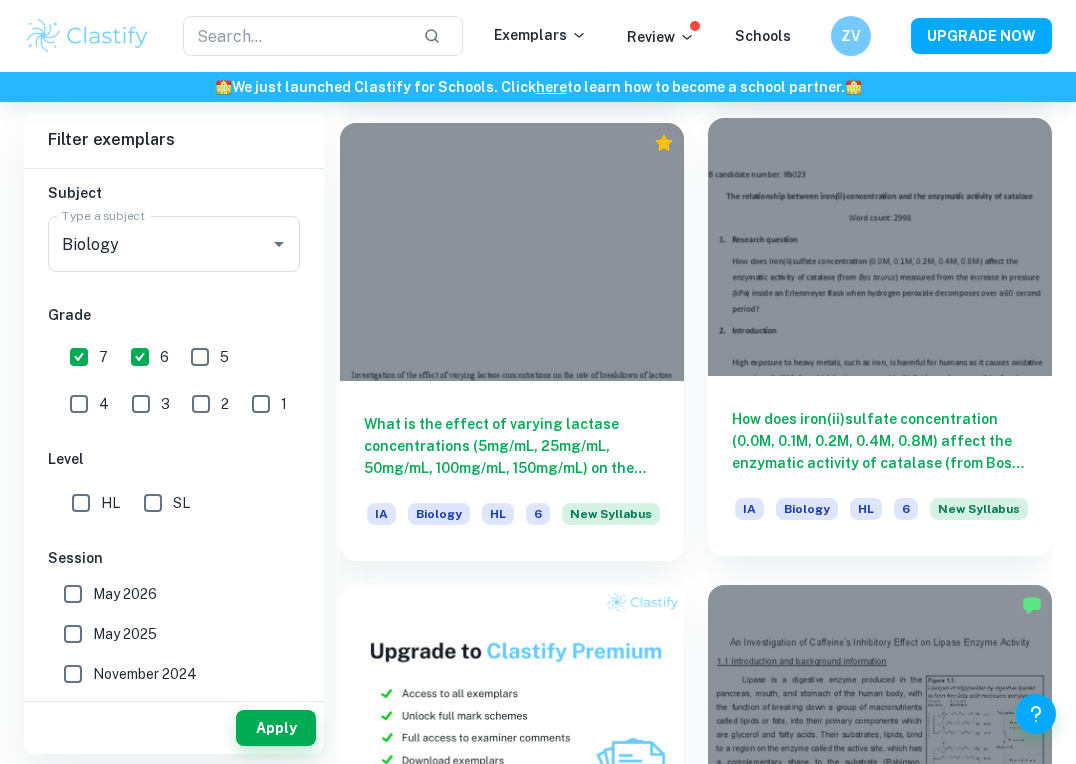 click on "How does iron(ii)sulfate concentration (0.0M, 0.1M, 0.2M, 0.4M, 0.8M) affect the  enzymatic activity of catalase (from Bos taurus) measured from the increase in pressure  (kPa) inside an Erlenmeyer flask when hydrogen peroxide decomposes over a 60 second  period?" at bounding box center (880, 441) 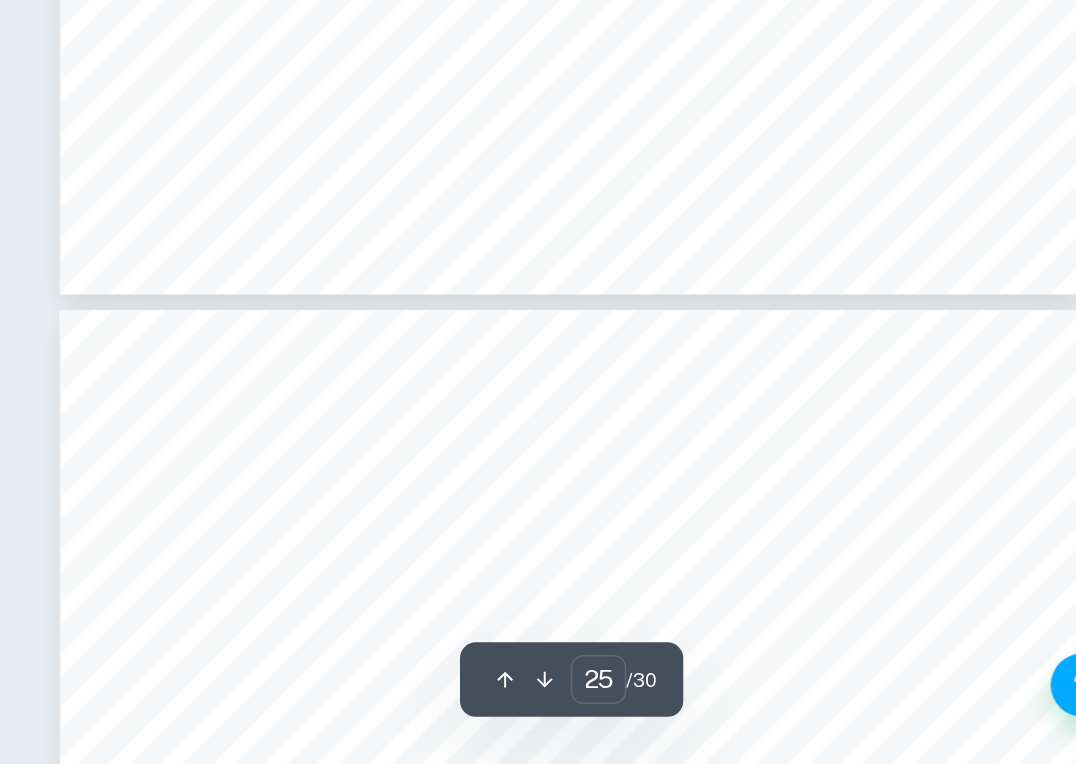scroll, scrollTop: 23254, scrollLeft: 0, axis: vertical 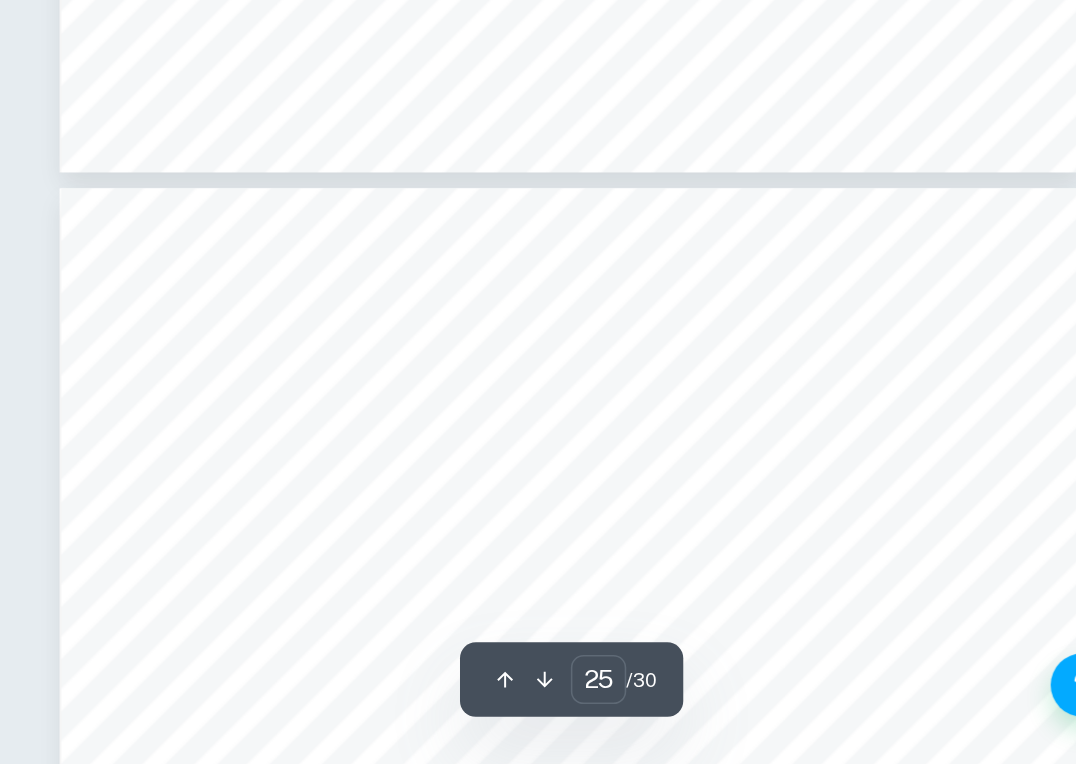type on "26" 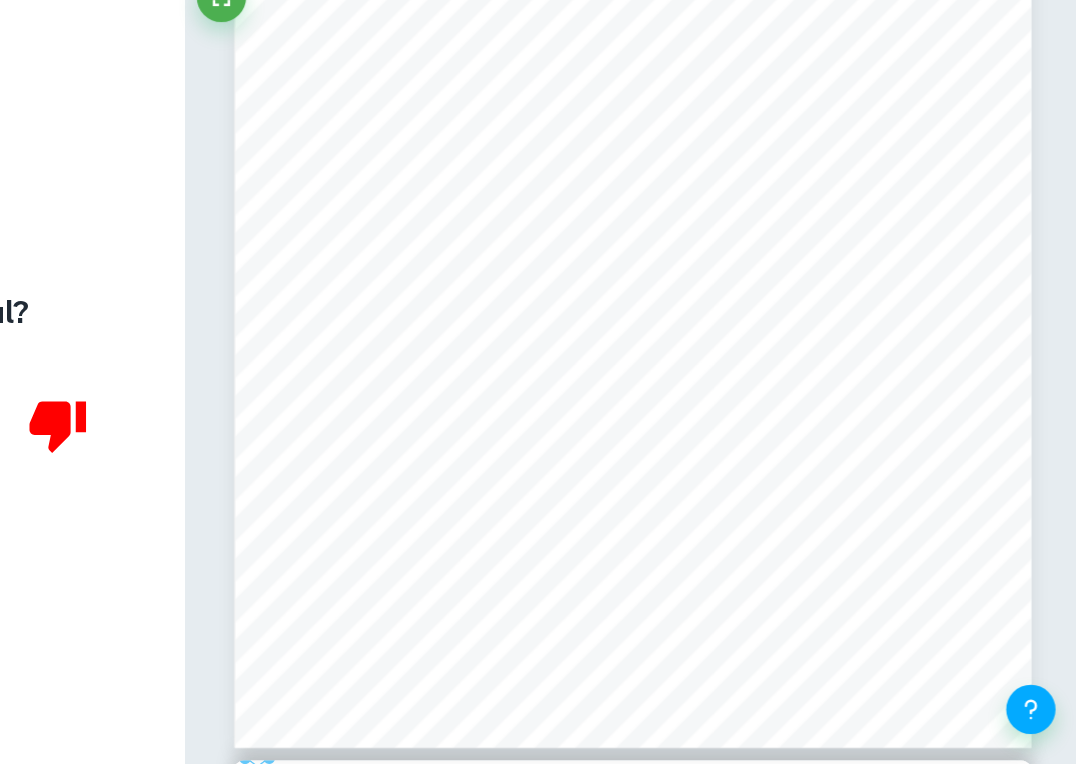 scroll, scrollTop: 23899, scrollLeft: 0, axis: vertical 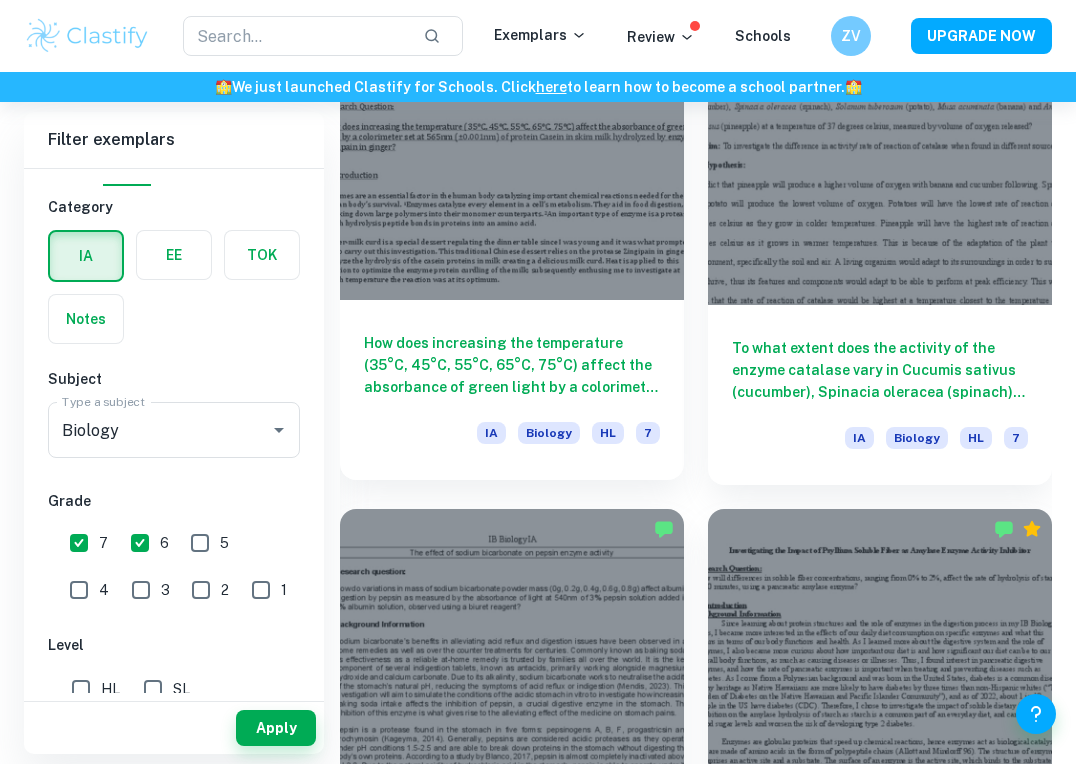 click on "How does increasing the temperature (35°C, 45°C, 55°C, 65°C, 75°C) affect the absorbance of green light by a colorimeter set at 565nm (±0.001nm) of protein Casein in skim milk hydrolyzed by enzyme zingipain in ginger?" at bounding box center [512, 365] 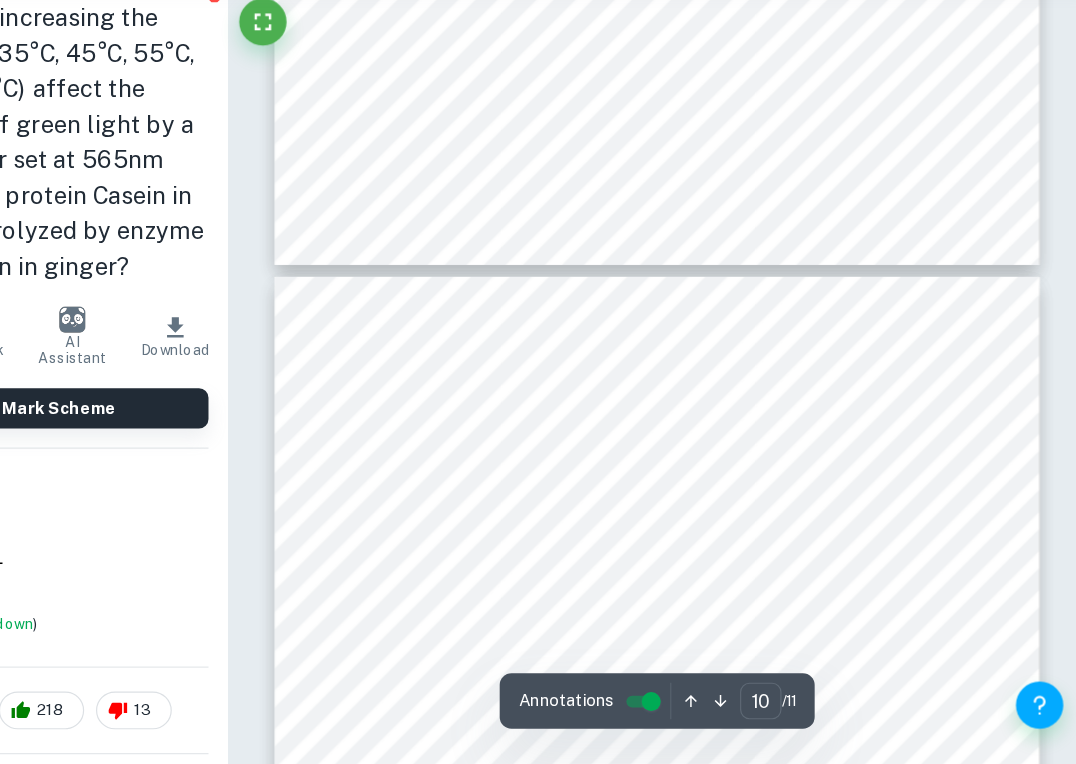 scroll, scrollTop: 8406, scrollLeft: 0, axis: vertical 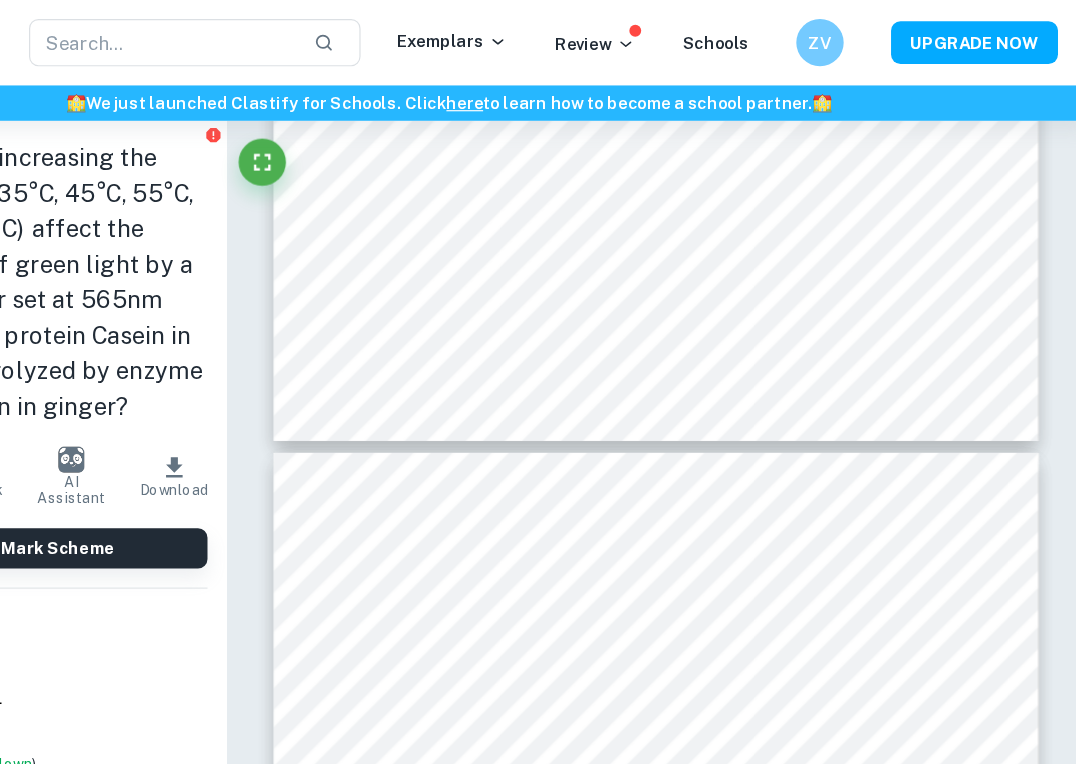 type on "9" 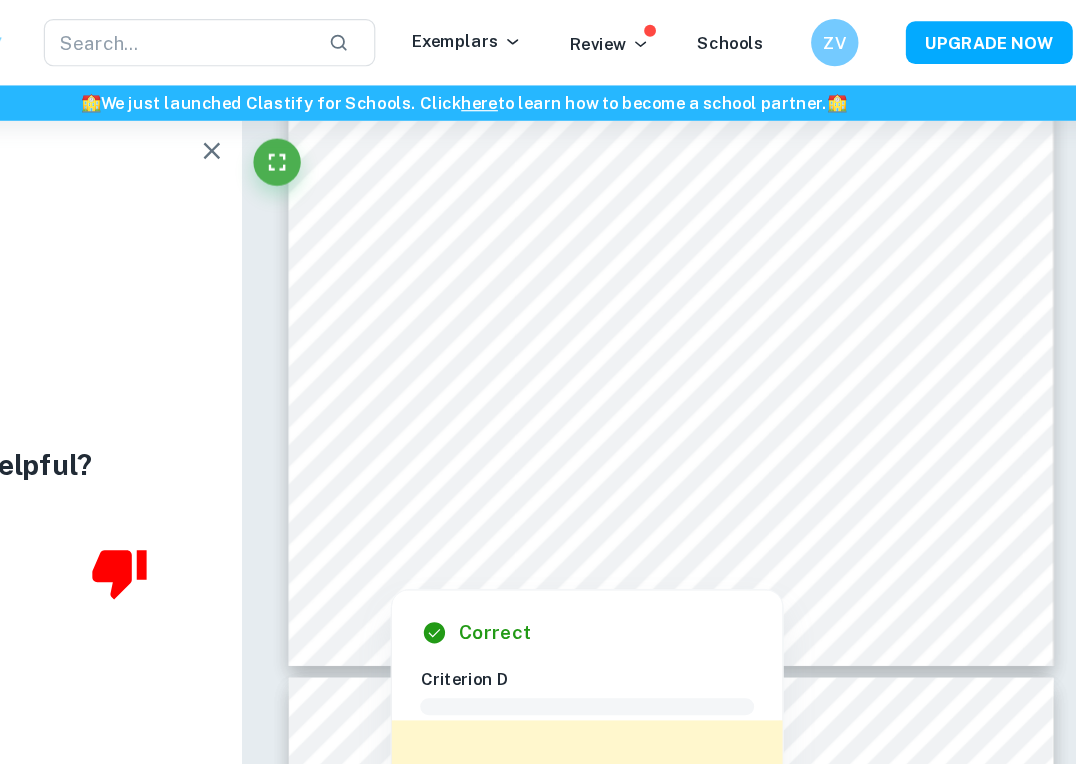 scroll, scrollTop: 8175, scrollLeft: 0, axis: vertical 